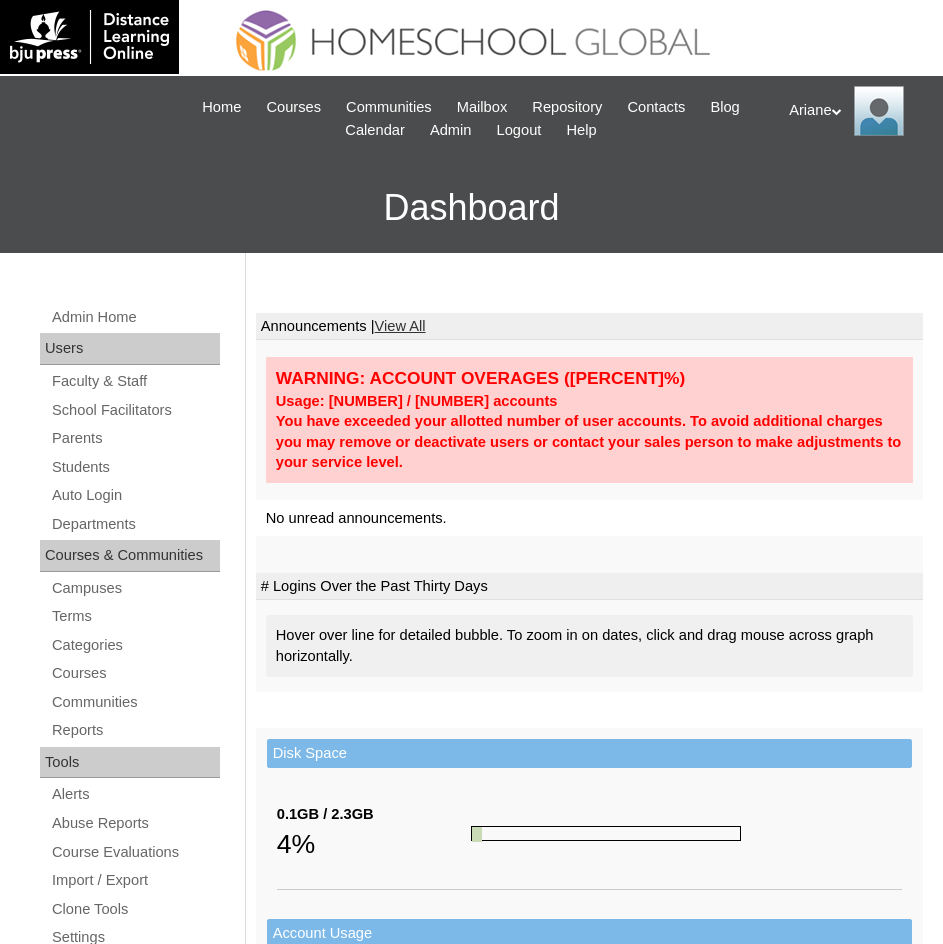 scroll, scrollTop: 0, scrollLeft: 0, axis: both 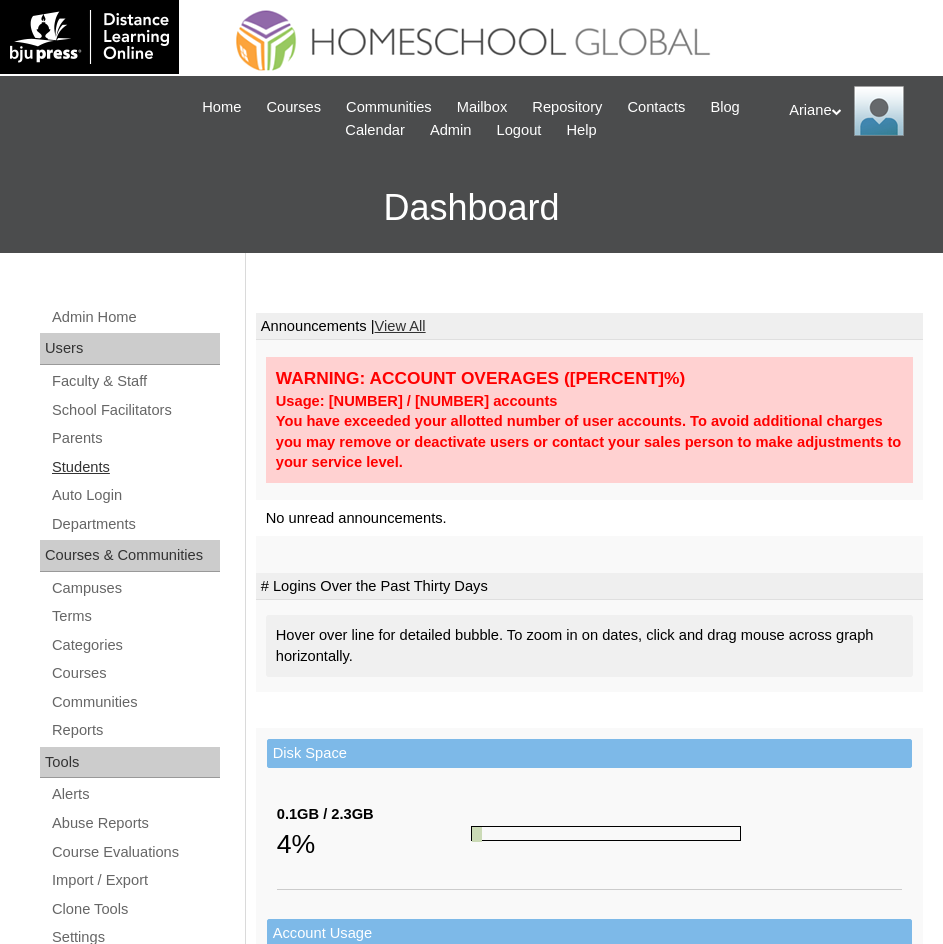 click on "[ROLE]" at bounding box center [135, 467] 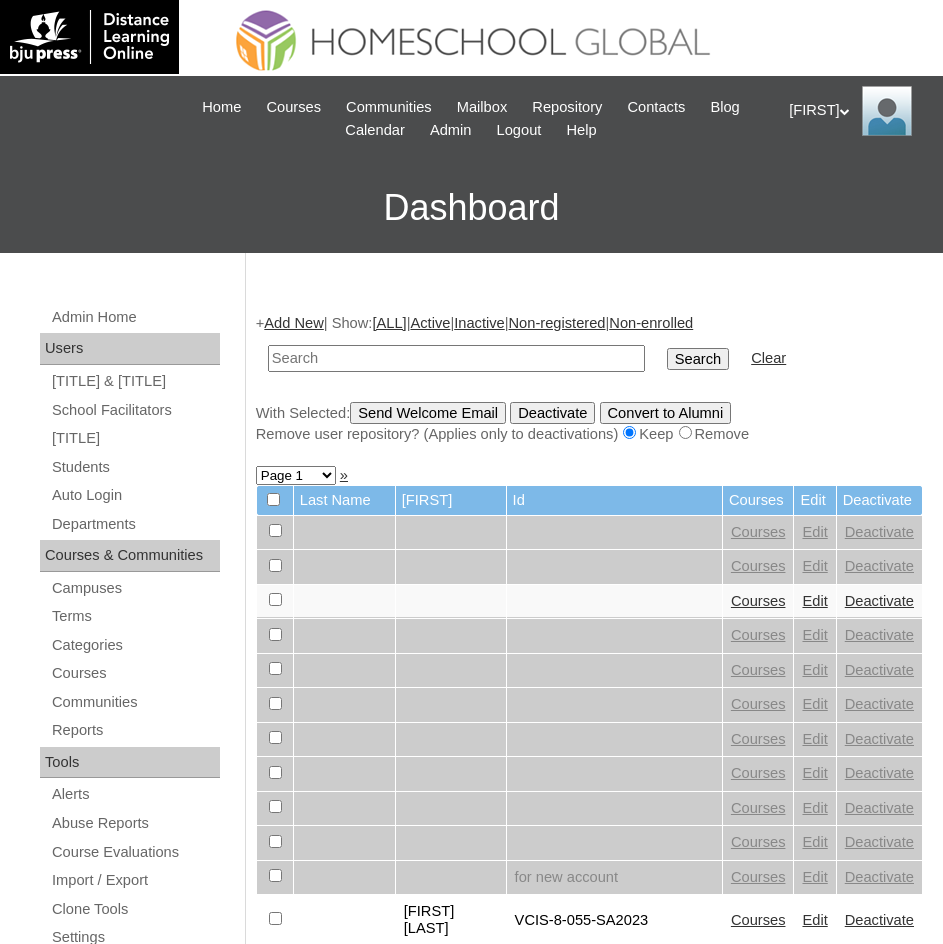 scroll, scrollTop: 0, scrollLeft: 0, axis: both 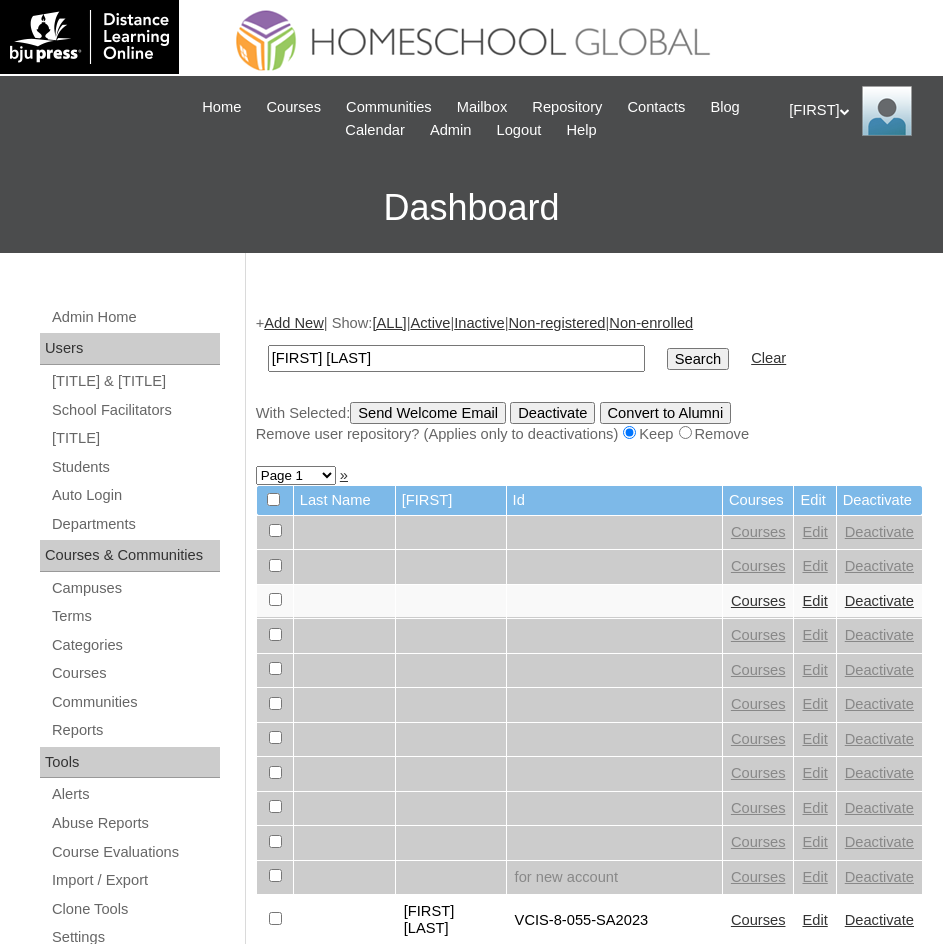 type on "[FIRST] [LAST]" 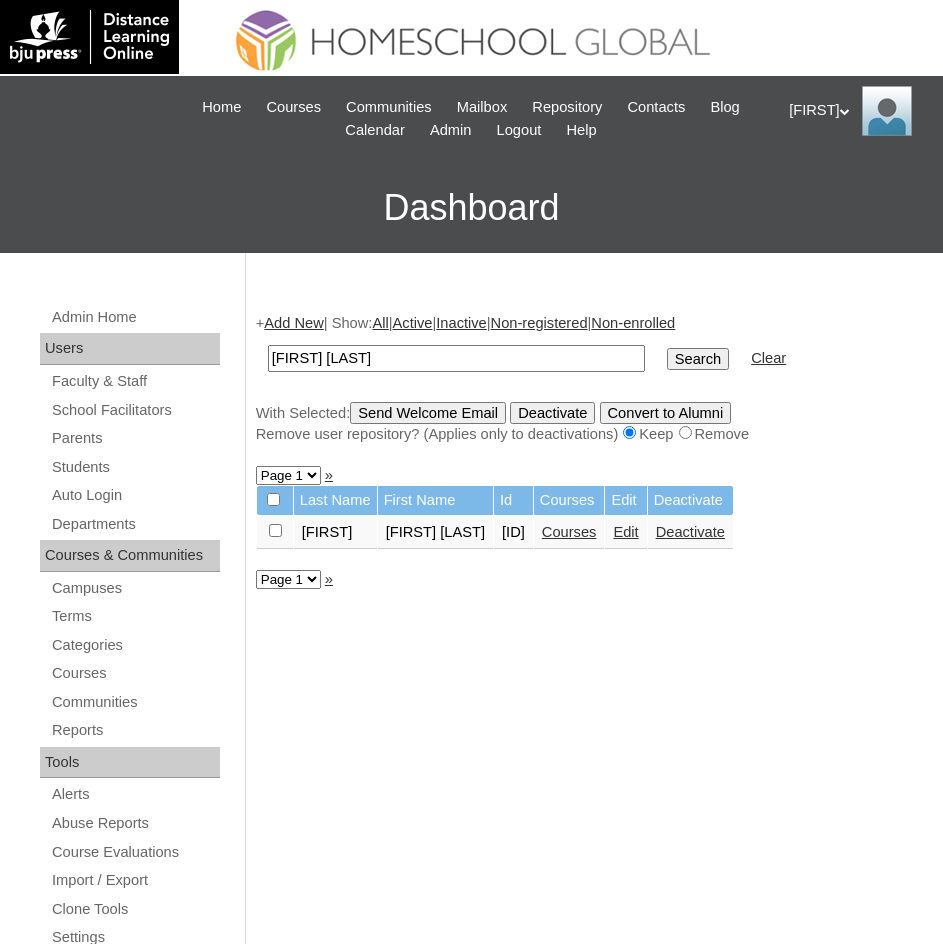 scroll, scrollTop: 0, scrollLeft: 0, axis: both 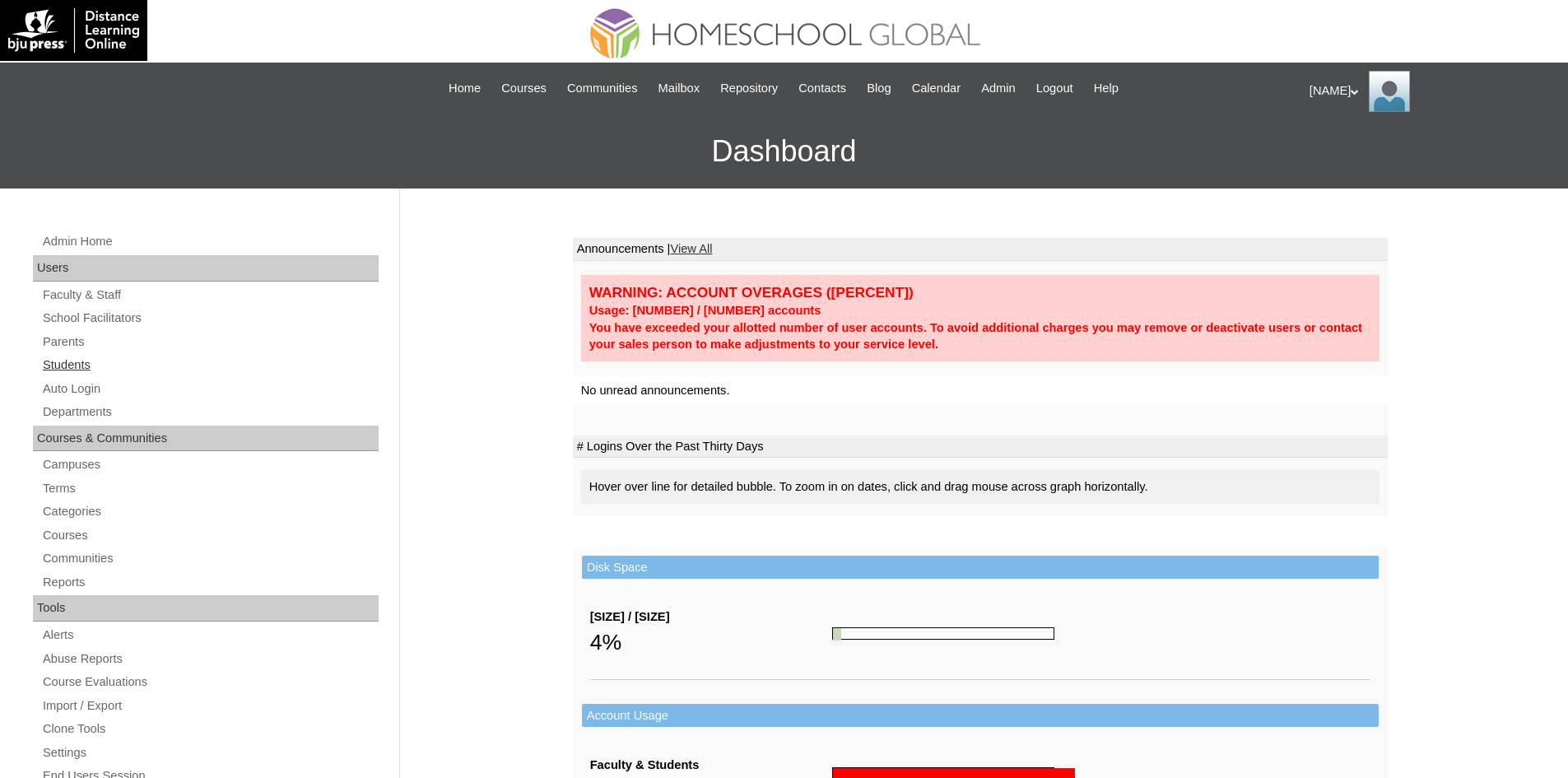 click on "[ROLE]" at bounding box center [210, 365] 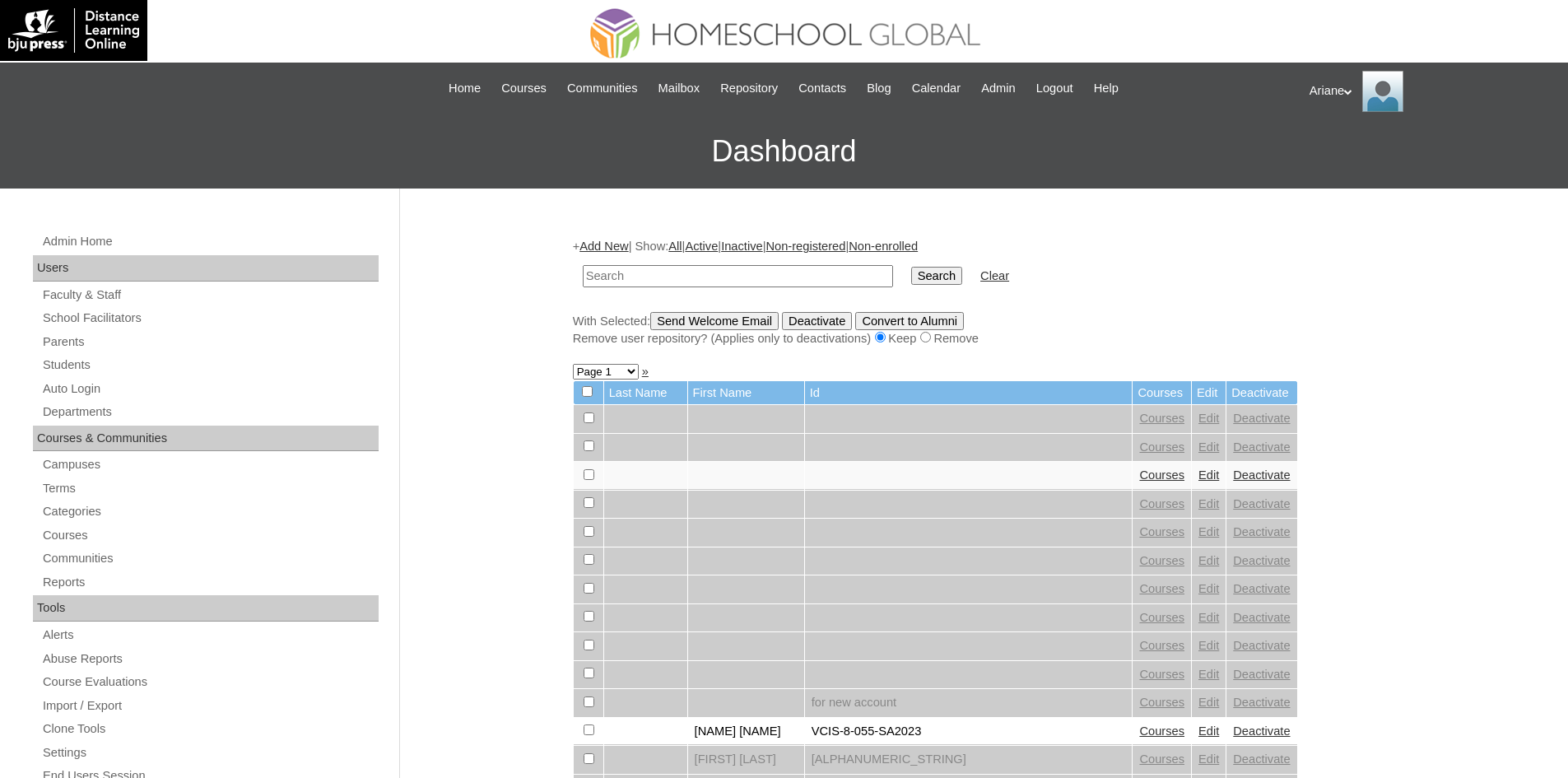 scroll, scrollTop: 0, scrollLeft: 0, axis: both 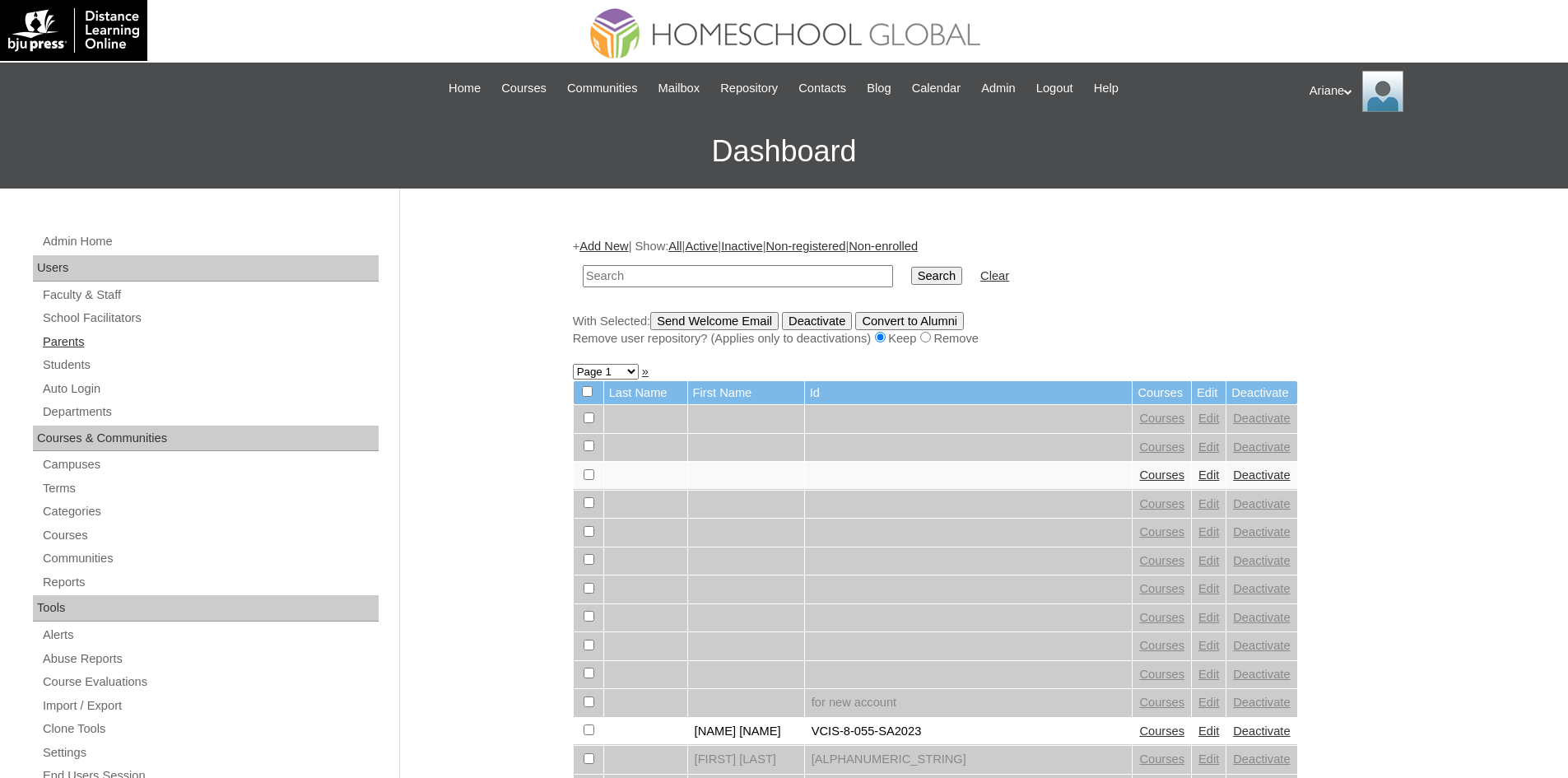 click on "Parents" at bounding box center [210, 342] 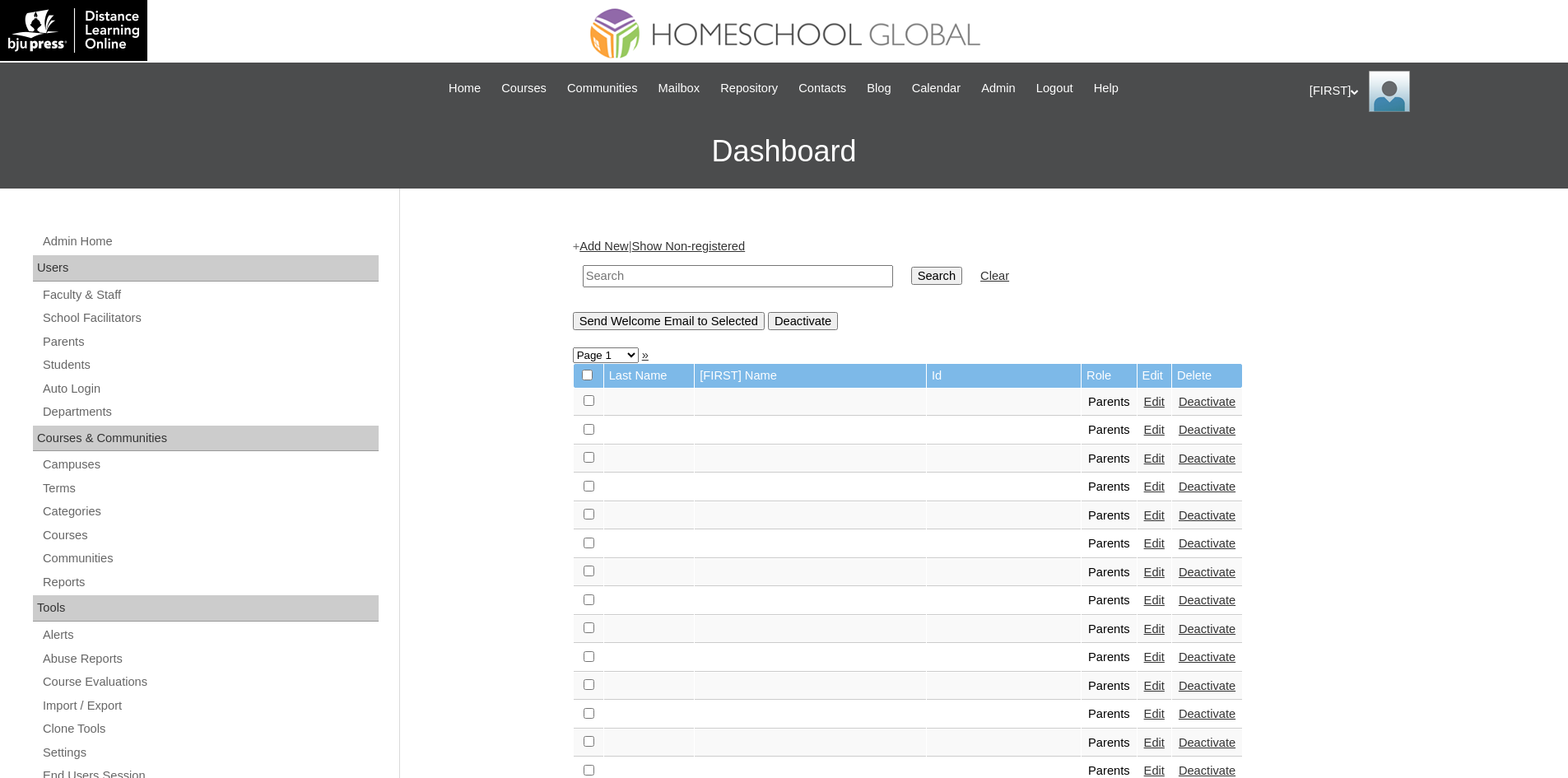 scroll, scrollTop: 0, scrollLeft: 0, axis: both 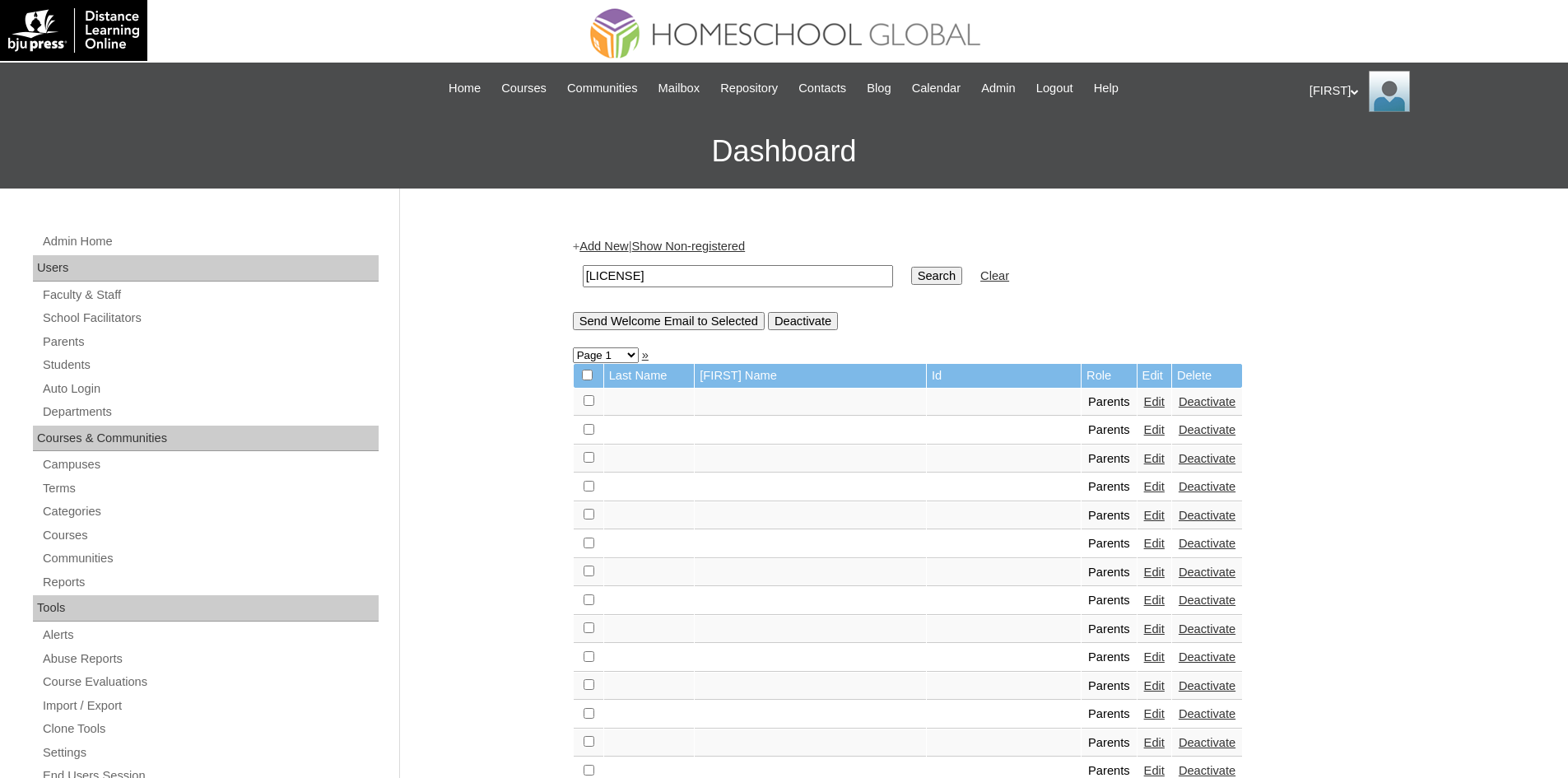 type on "MHP0022-TECHPH2024" 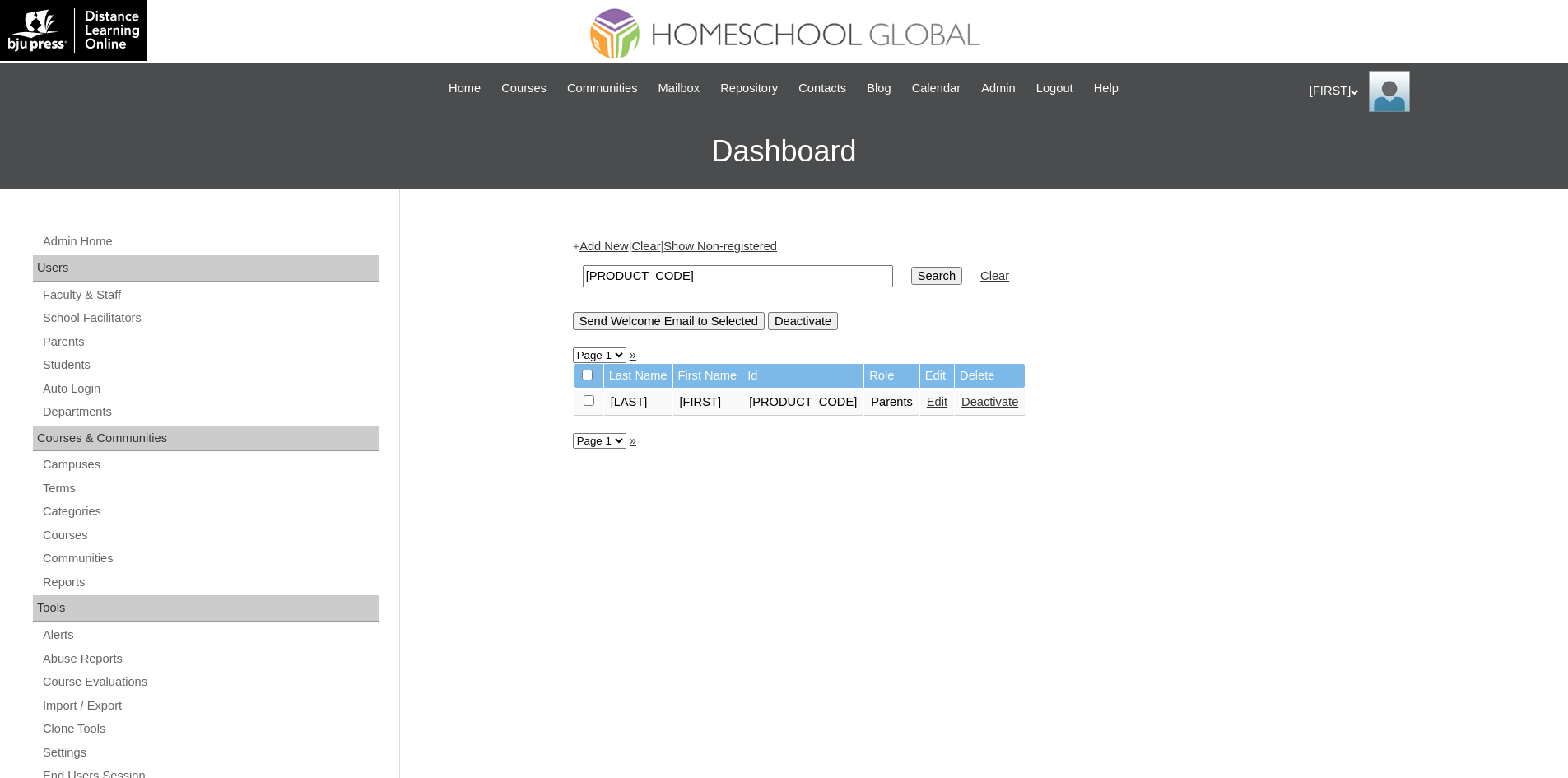 scroll, scrollTop: 0, scrollLeft: 0, axis: both 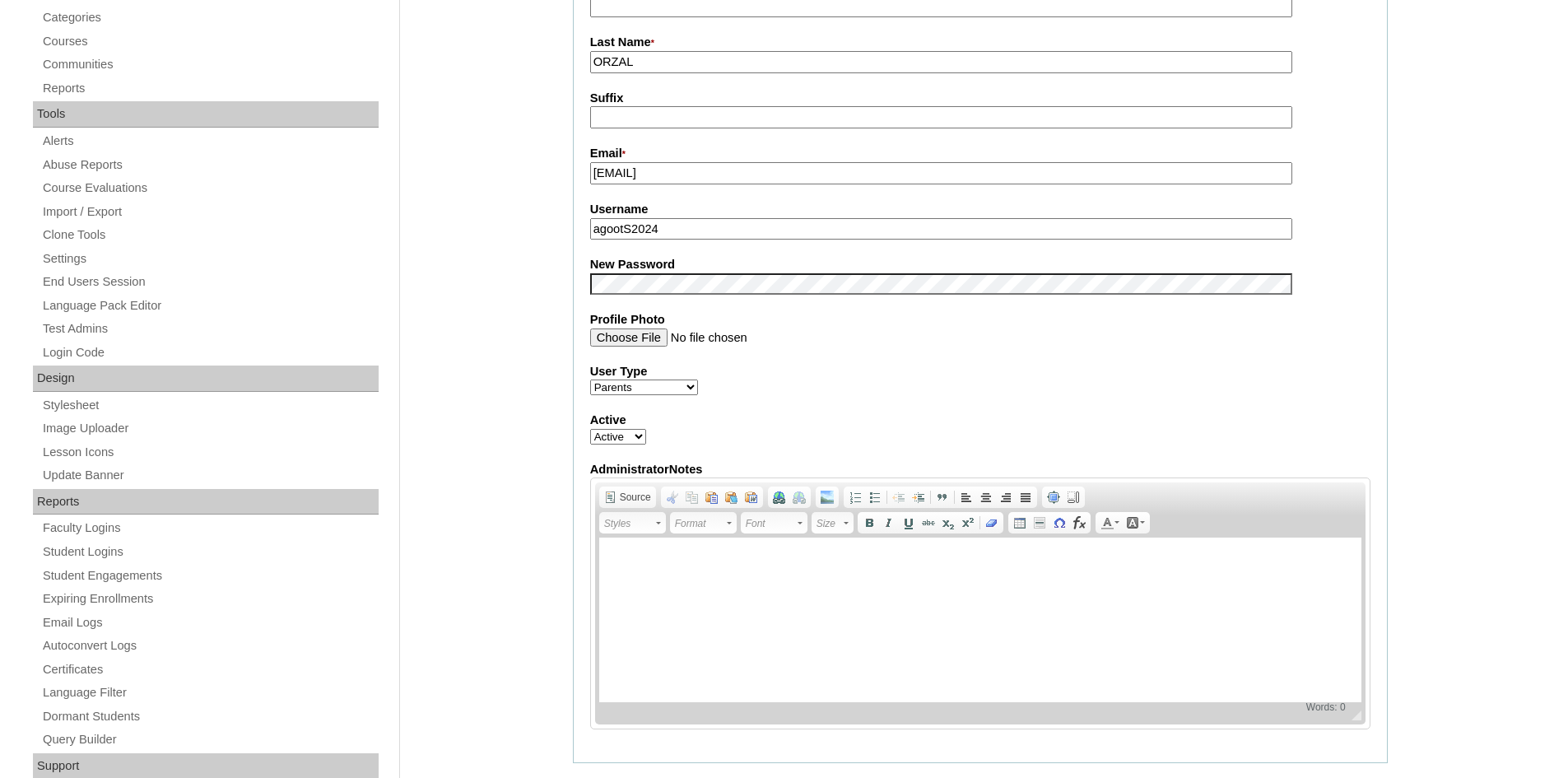 click on "agootS2024" at bounding box center [941, 229] 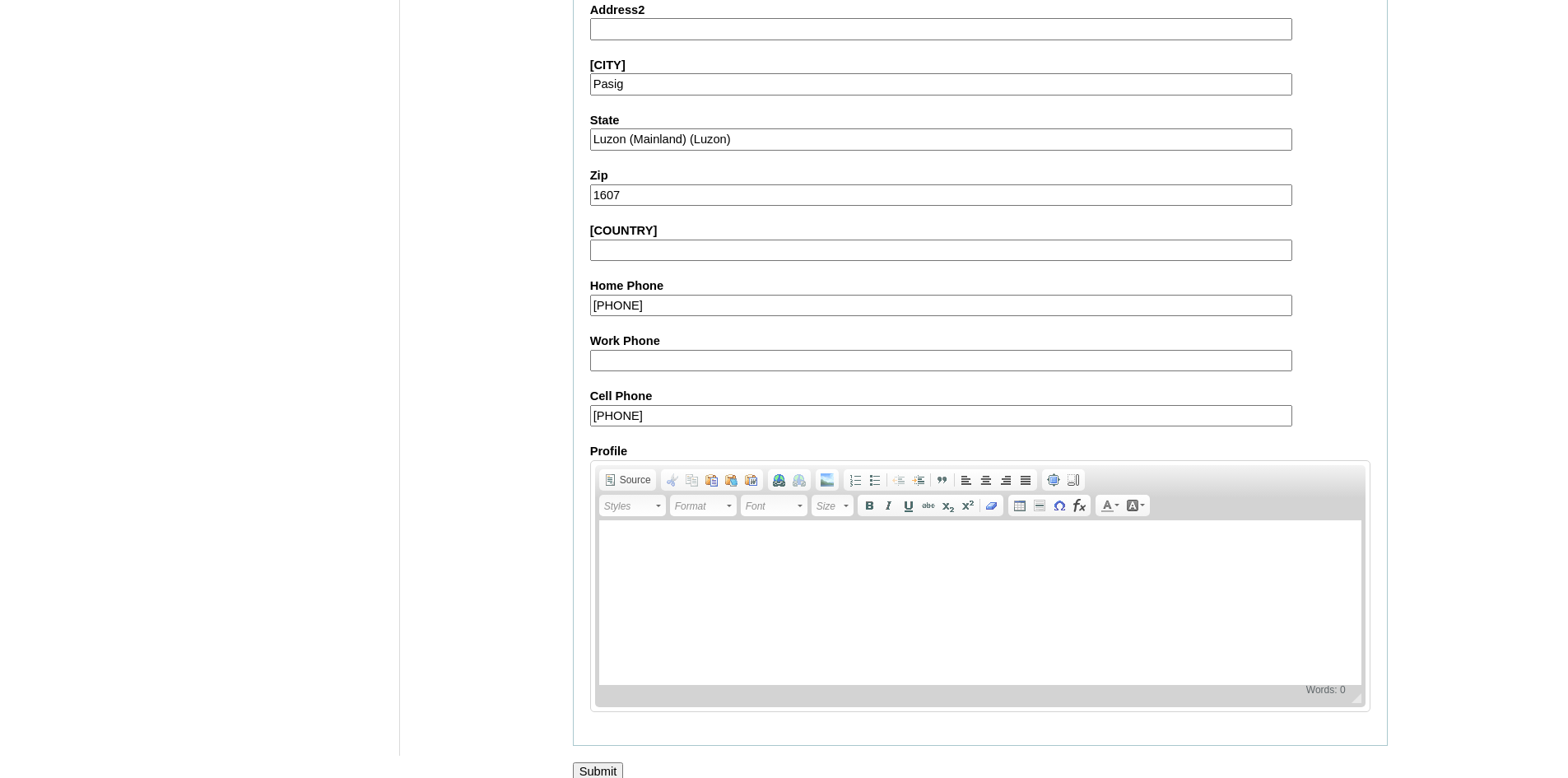scroll, scrollTop: 1385, scrollLeft: 0, axis: vertical 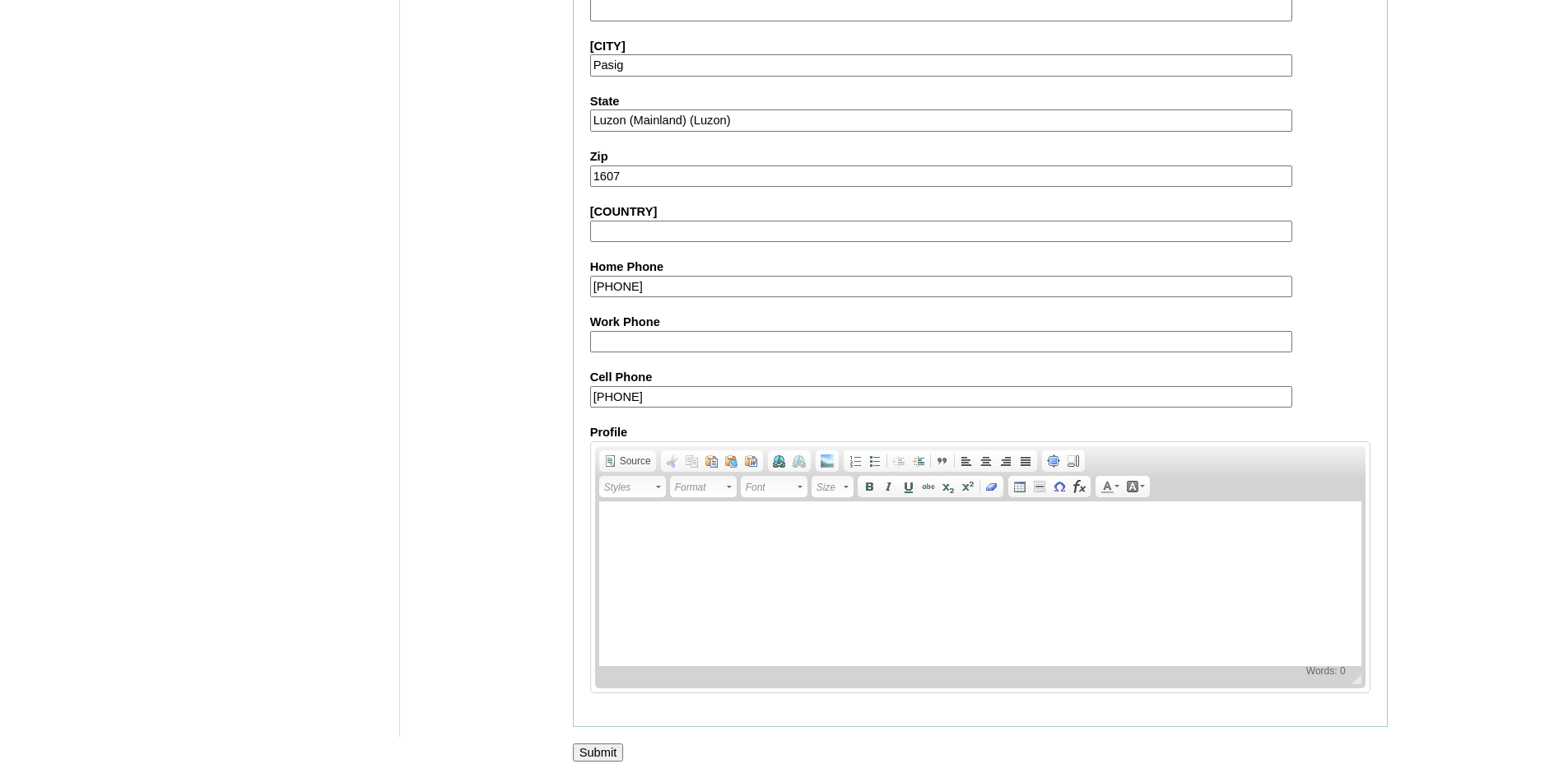 click on "Submit" at bounding box center [599, 752] 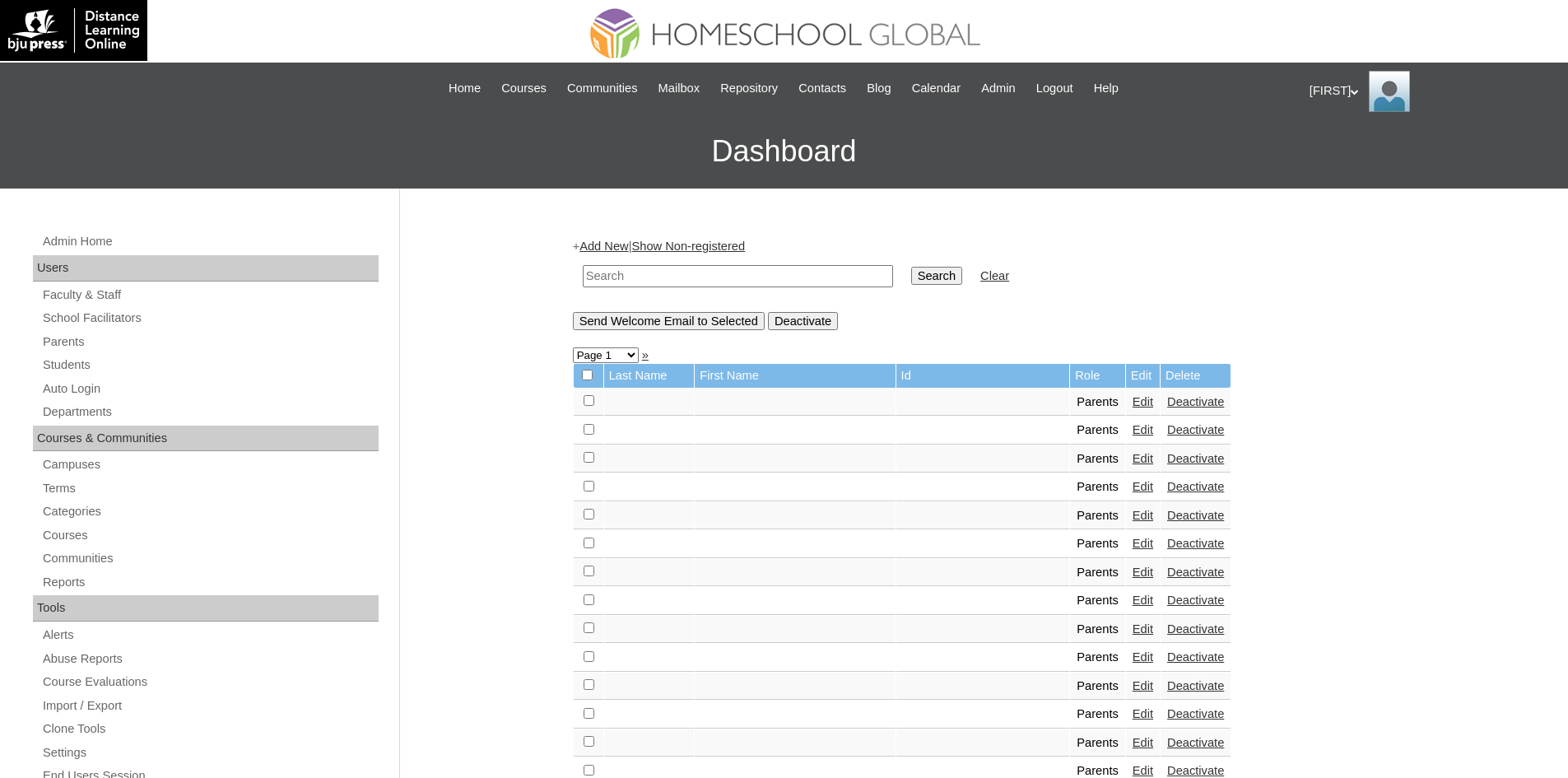 scroll, scrollTop: 0, scrollLeft: 0, axis: both 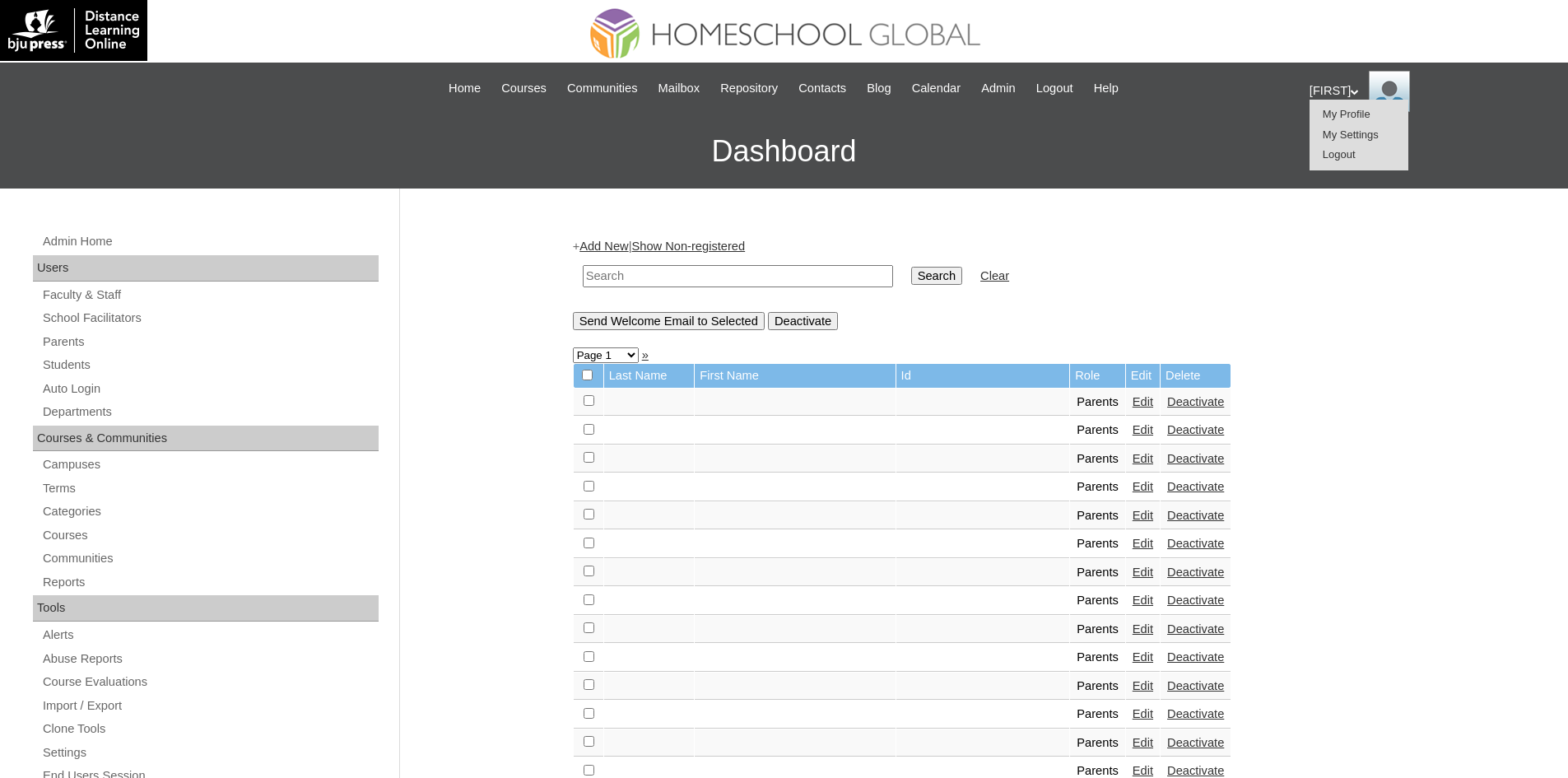 click on "Logout" at bounding box center (1339, 154) 